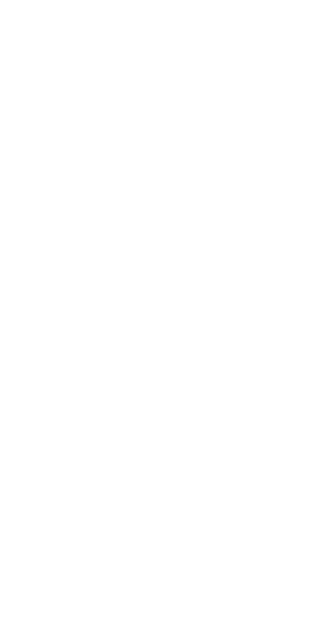 scroll, scrollTop: 0, scrollLeft: 0, axis: both 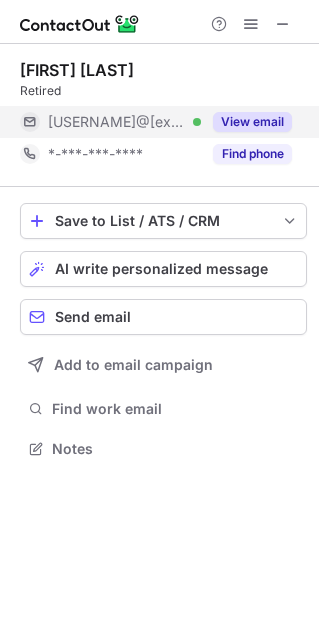 click on "View email" at bounding box center (252, 122) 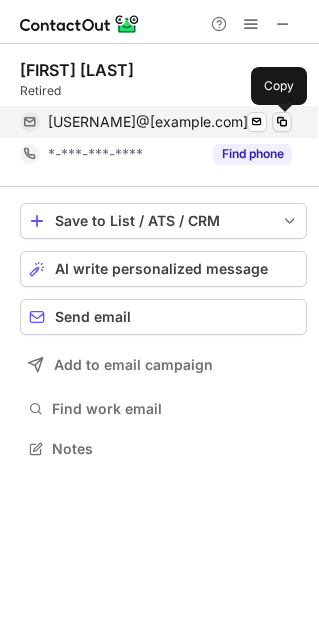 click at bounding box center [282, 122] 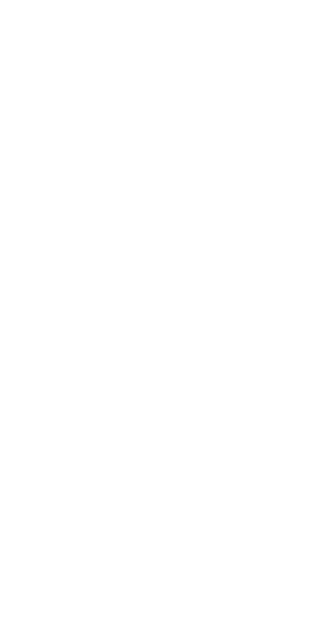 scroll, scrollTop: 0, scrollLeft: 0, axis: both 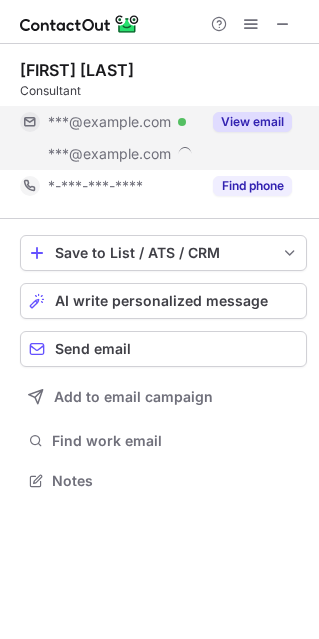 click on "View email" at bounding box center [252, 122] 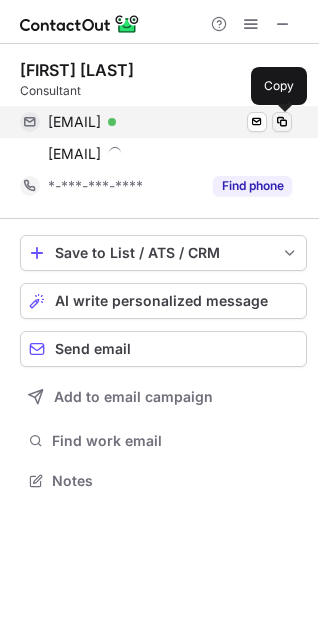 click at bounding box center [282, 122] 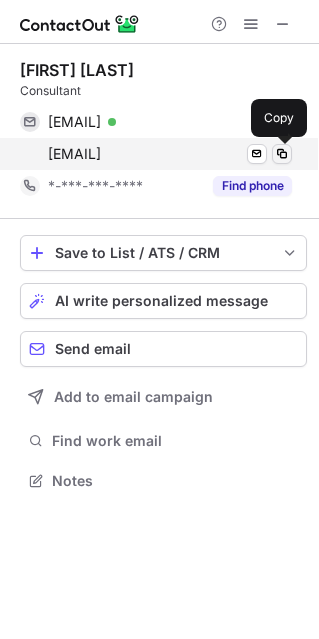 click at bounding box center (282, 154) 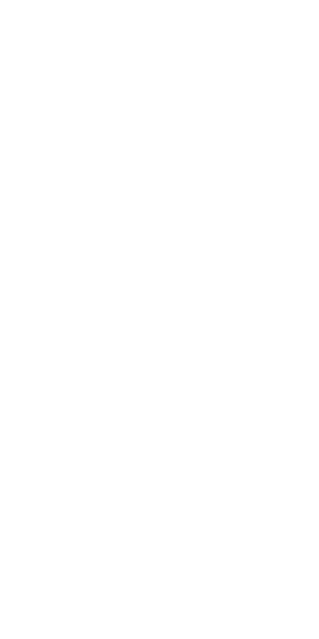 scroll, scrollTop: 0, scrollLeft: 0, axis: both 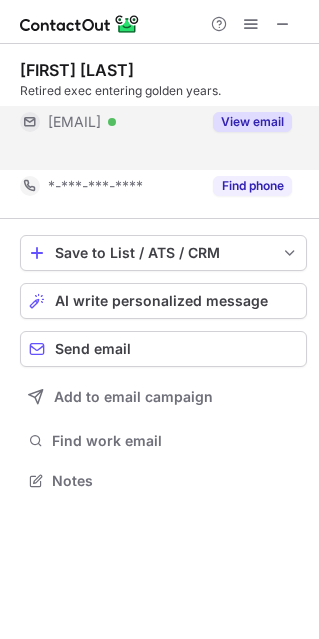 click on "View email" at bounding box center (252, 122) 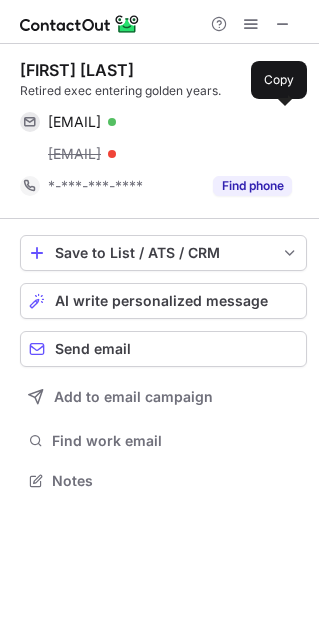 scroll, scrollTop: 10, scrollLeft: 9, axis: both 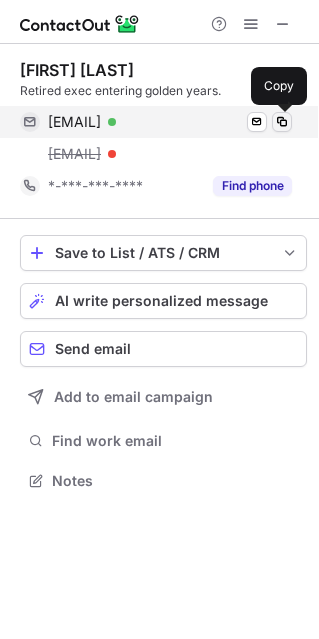 click at bounding box center (282, 122) 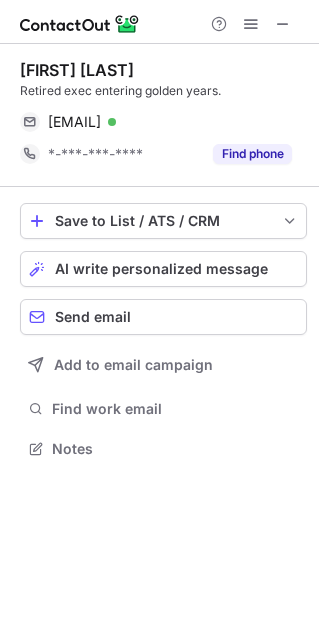 scroll, scrollTop: 434, scrollLeft: 319, axis: both 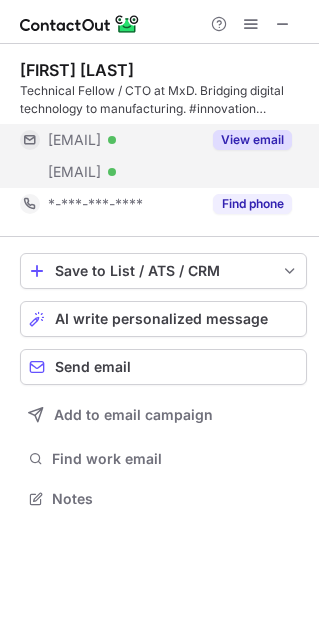 click on "View email" at bounding box center [252, 140] 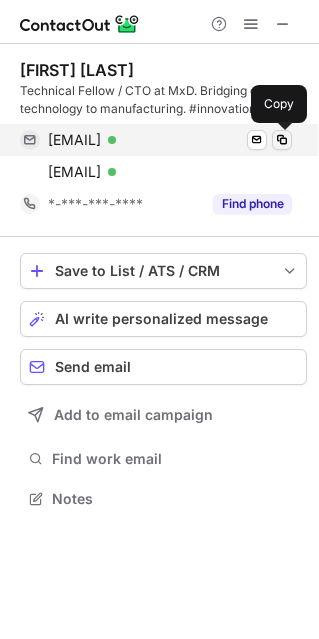 click at bounding box center [282, 140] 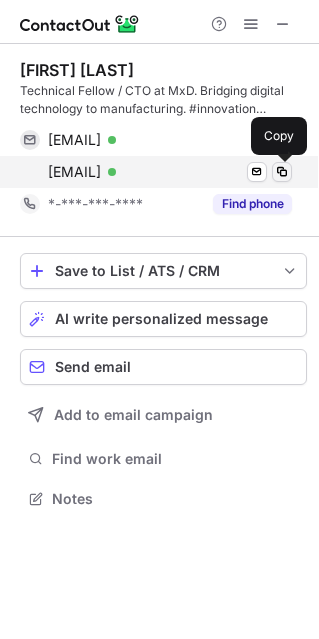click at bounding box center (282, 172) 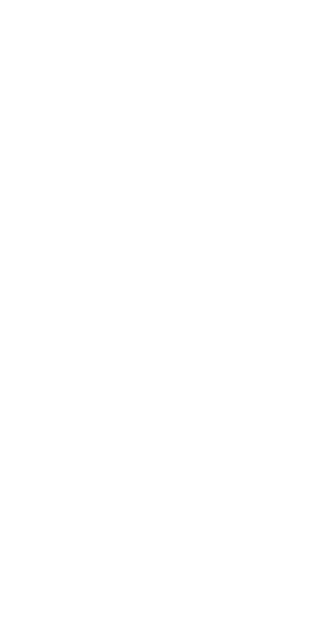 scroll, scrollTop: 0, scrollLeft: 0, axis: both 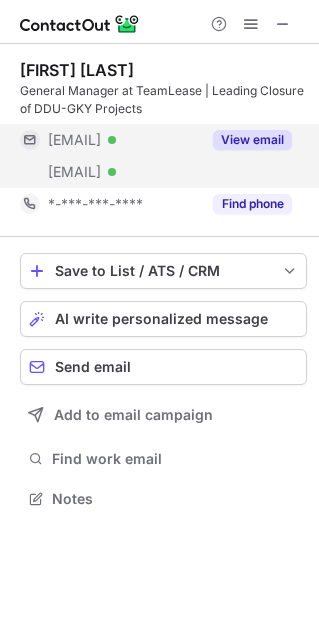 click on "View email" at bounding box center [252, 140] 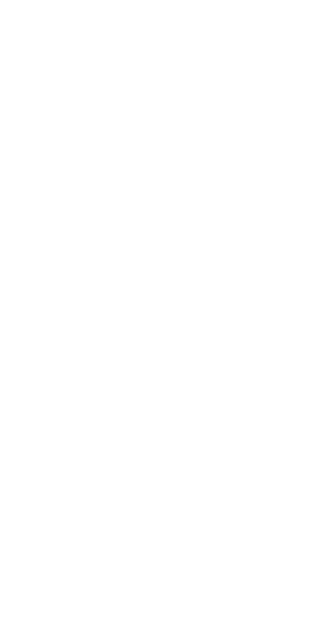 scroll, scrollTop: 0, scrollLeft: 0, axis: both 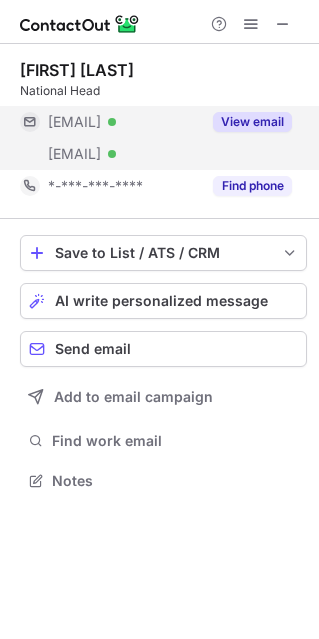 click on "View email" at bounding box center (252, 122) 